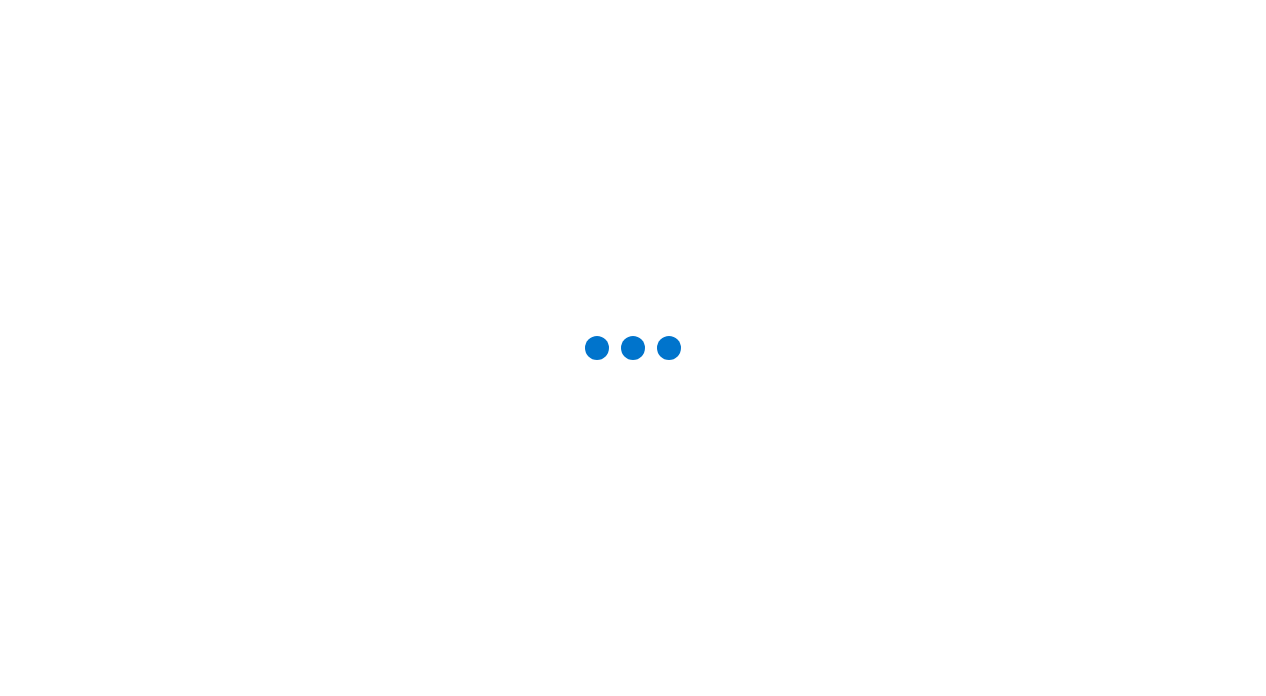 scroll, scrollTop: 0, scrollLeft: 0, axis: both 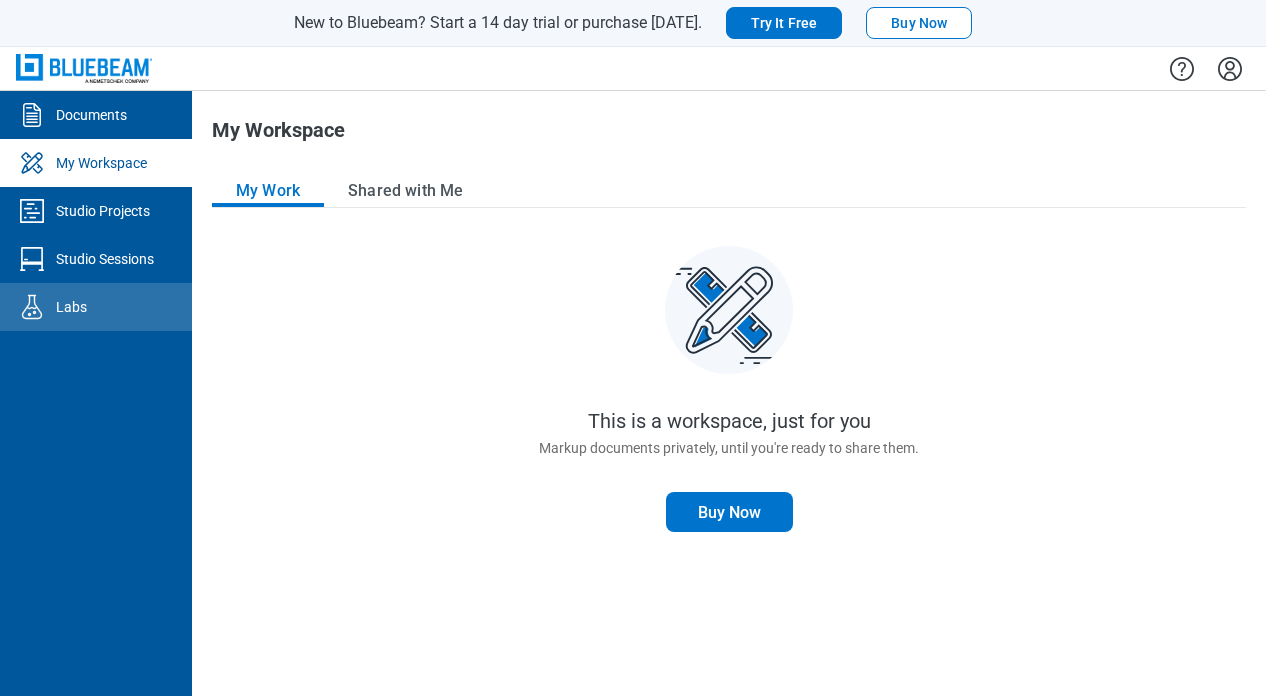 click on "Labs" at bounding box center [71, 307] 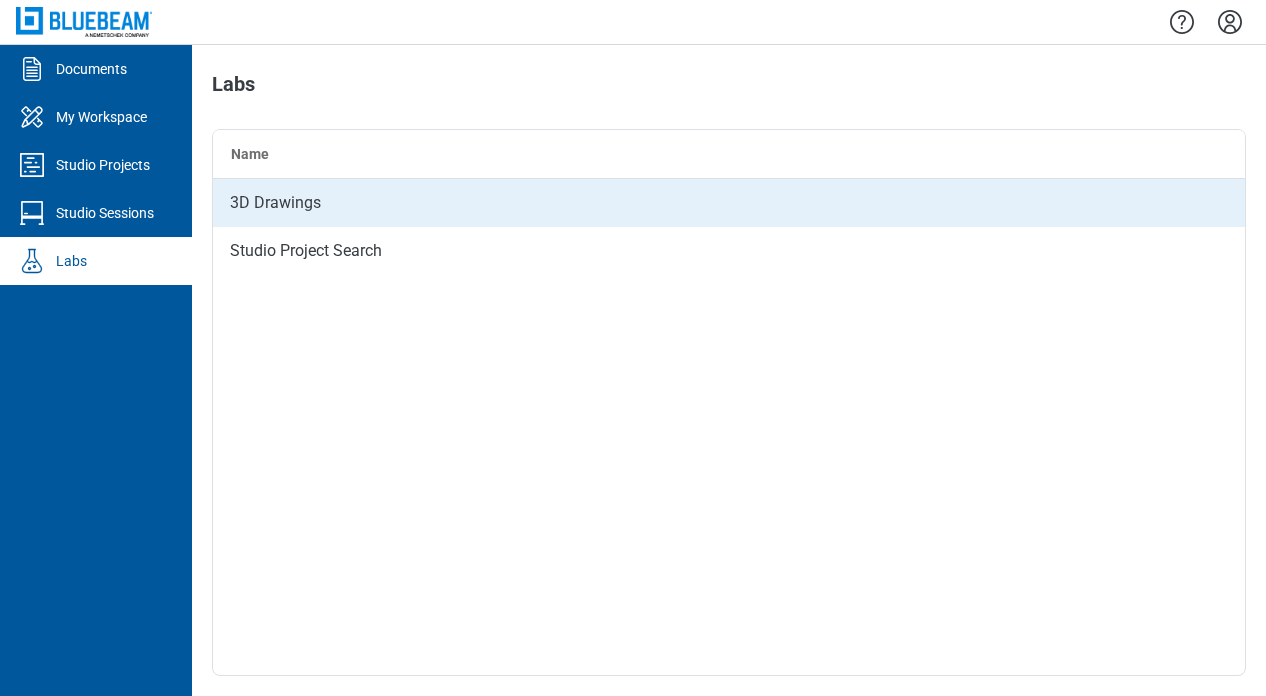 click on "3D Drawings" at bounding box center [729, 203] 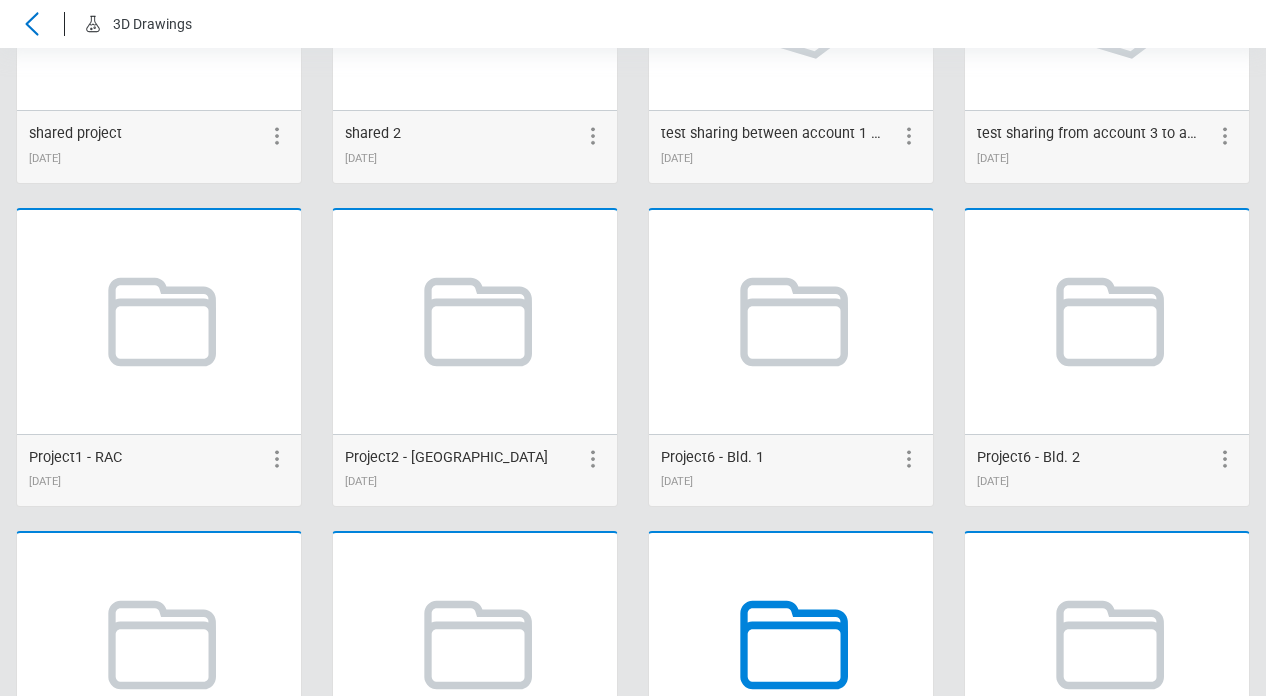 scroll, scrollTop: 274, scrollLeft: 0, axis: vertical 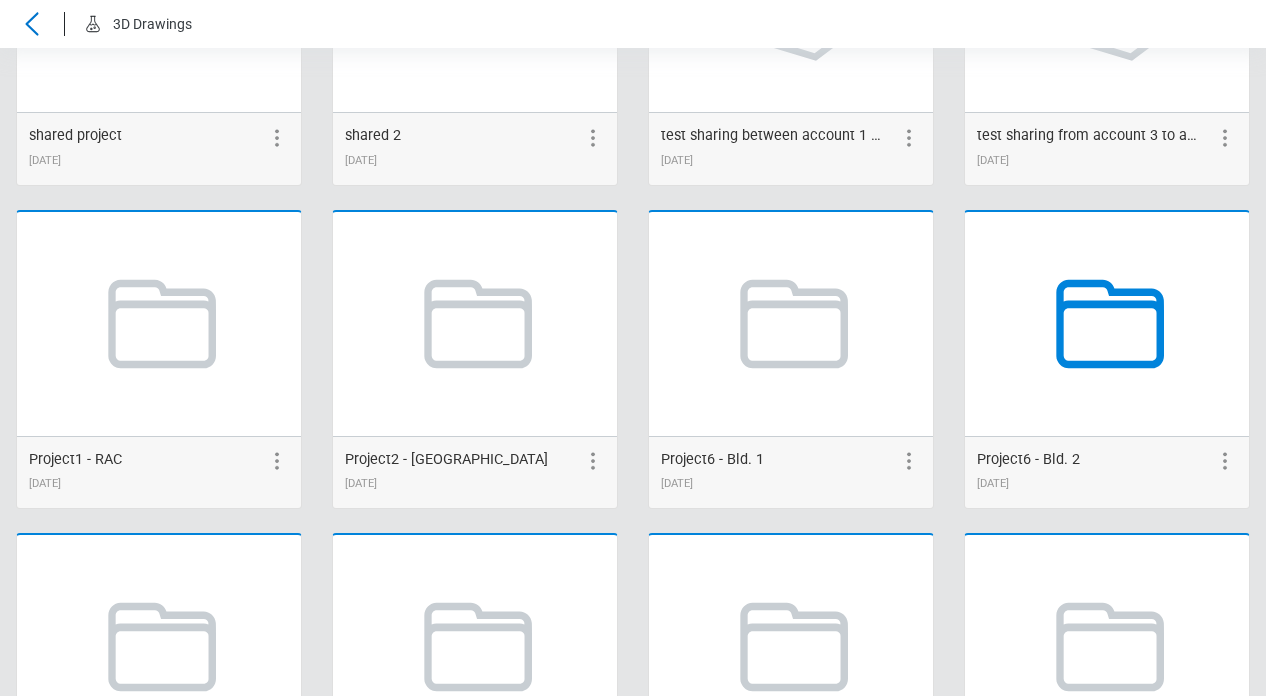click 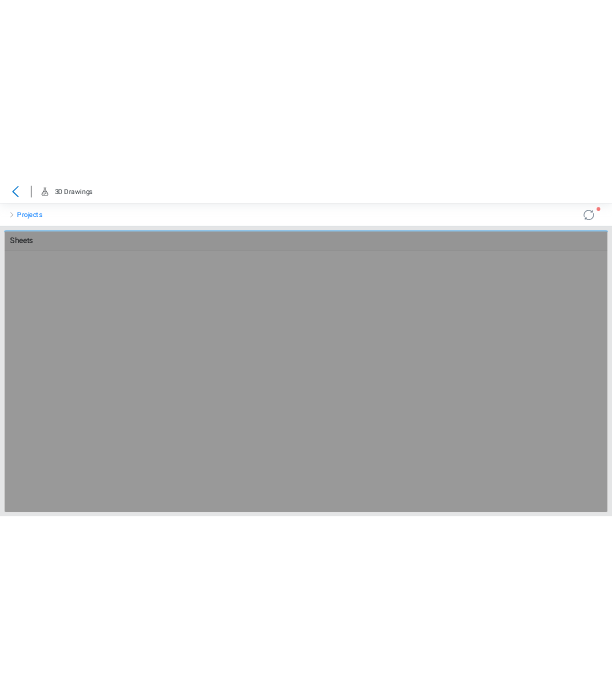 scroll, scrollTop: 0, scrollLeft: 0, axis: both 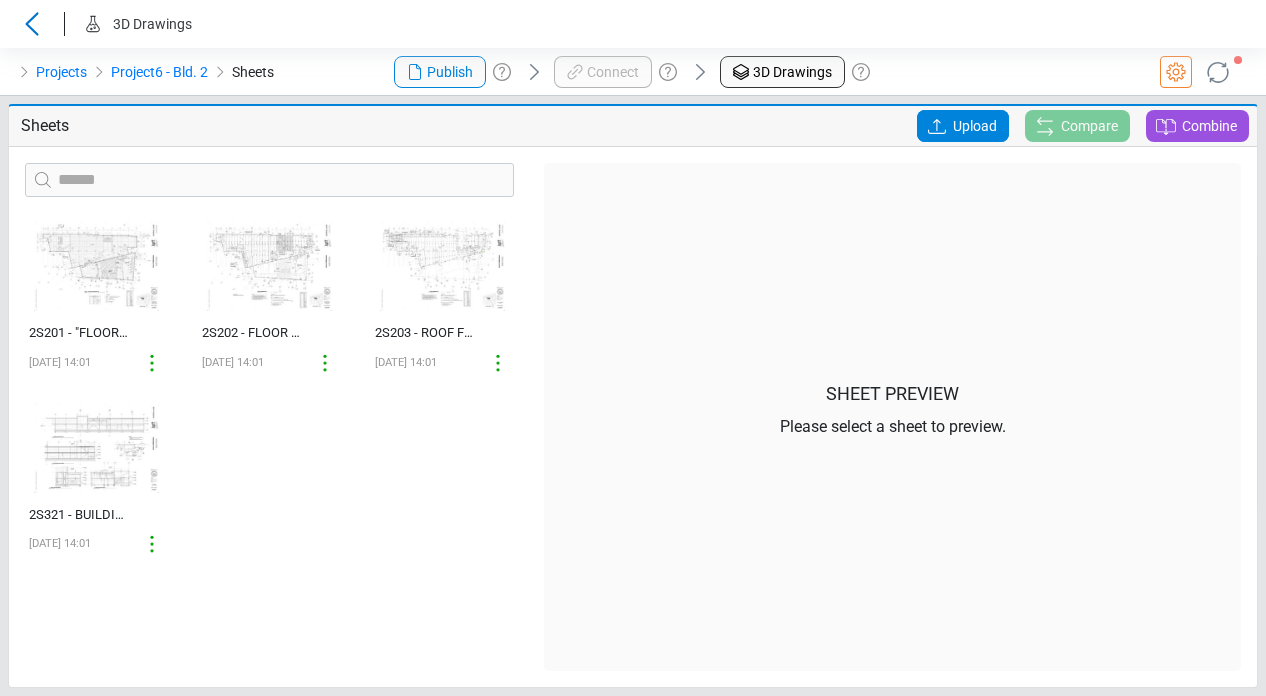 click on "Projects Project6 - Bld. 2 Sheets" at bounding box center [211, 72] 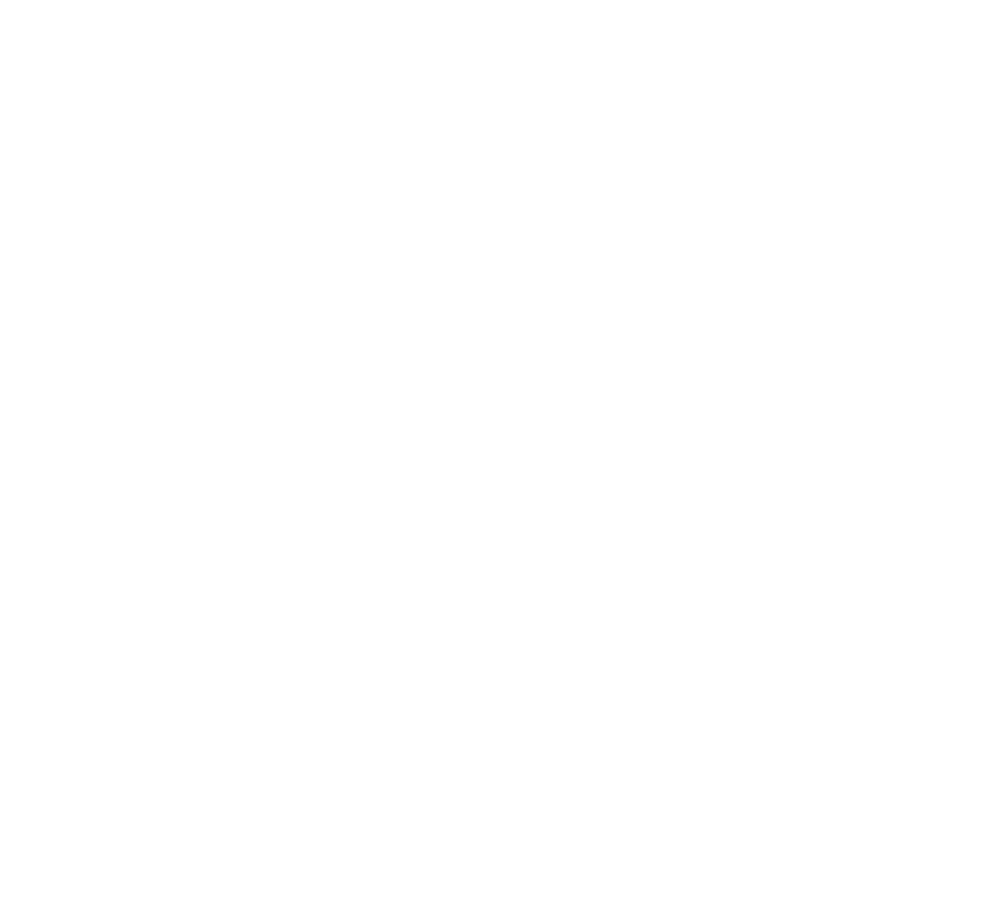 scroll, scrollTop: 0, scrollLeft: 0, axis: both 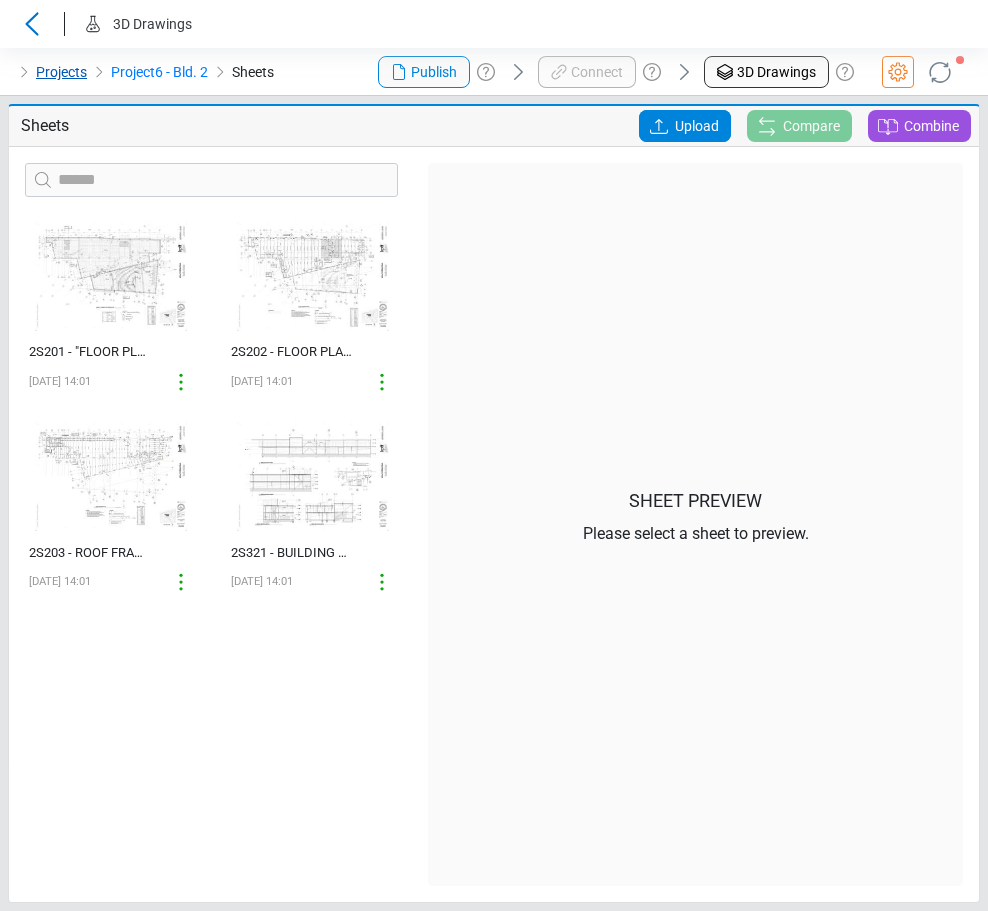 click on "Projects" at bounding box center (61, 72) 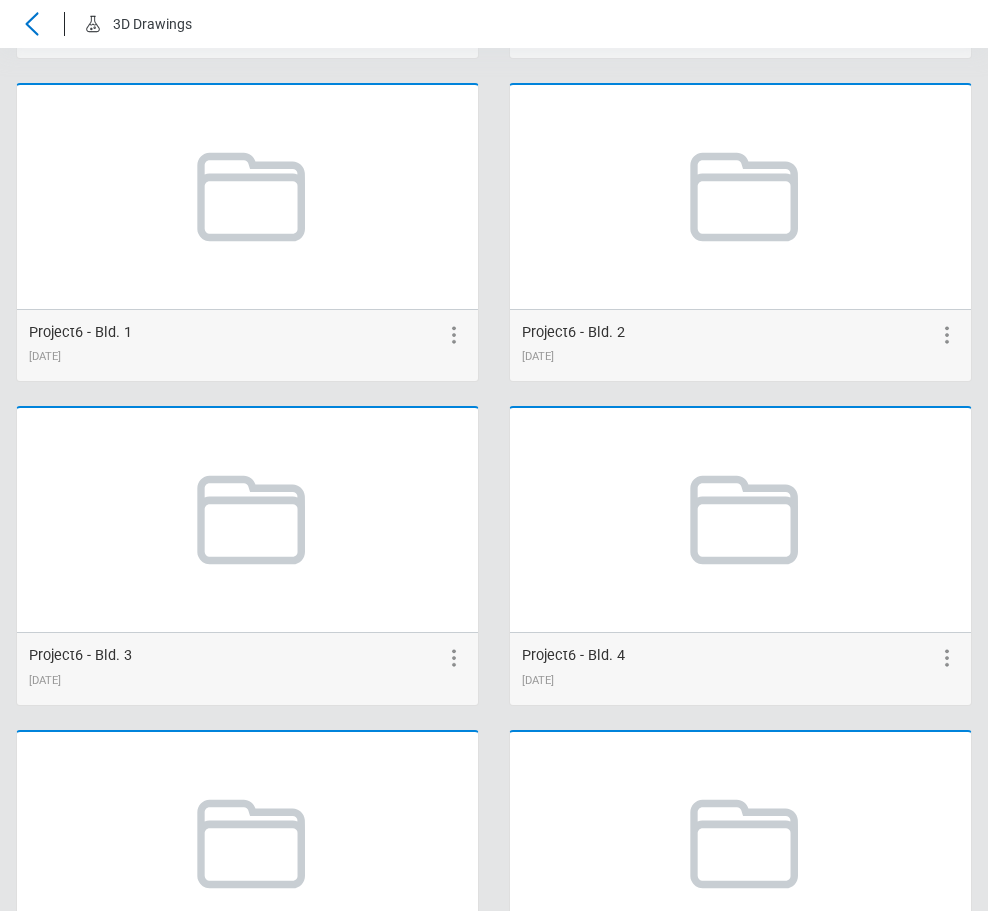 scroll, scrollTop: 1000, scrollLeft: 0, axis: vertical 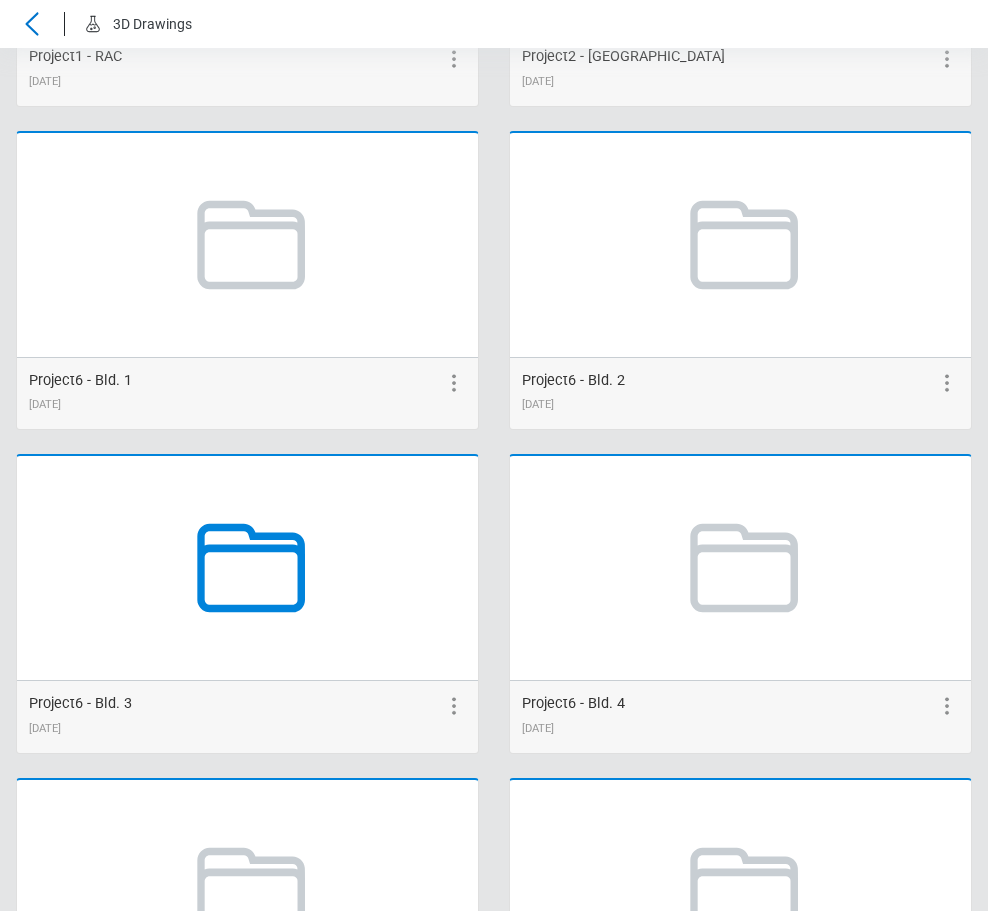 click 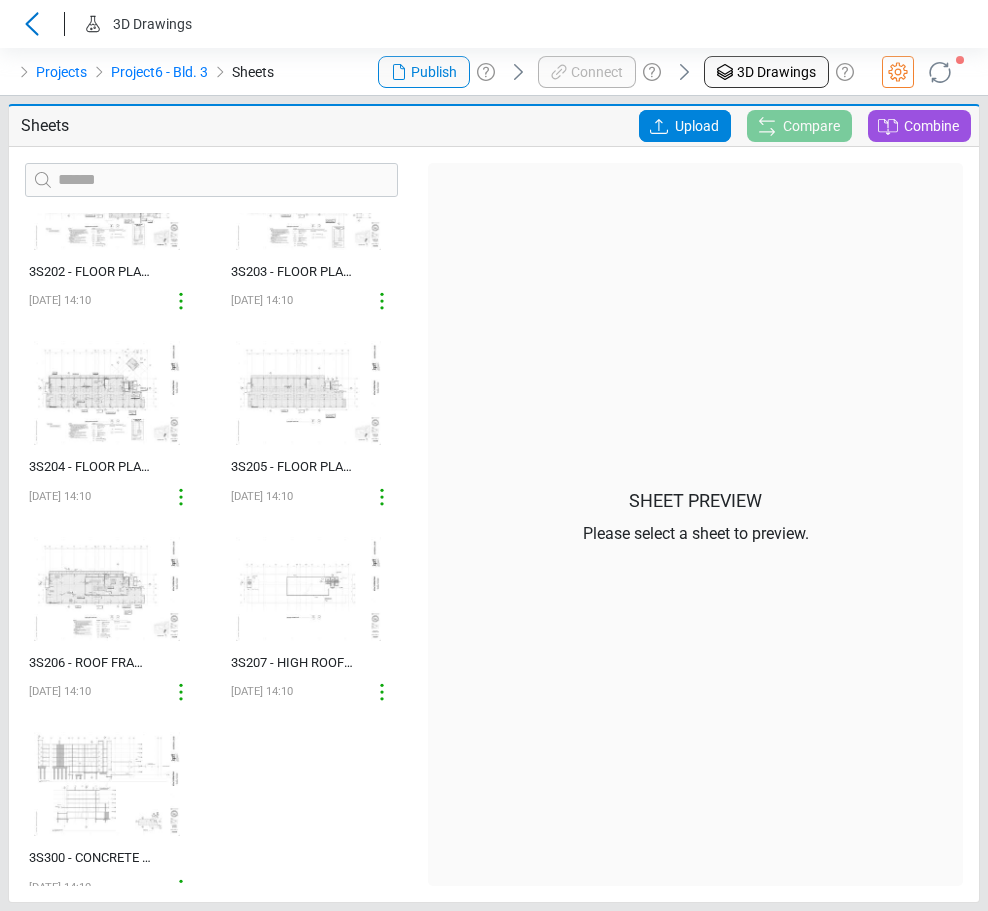 scroll, scrollTop: 305, scrollLeft: 0, axis: vertical 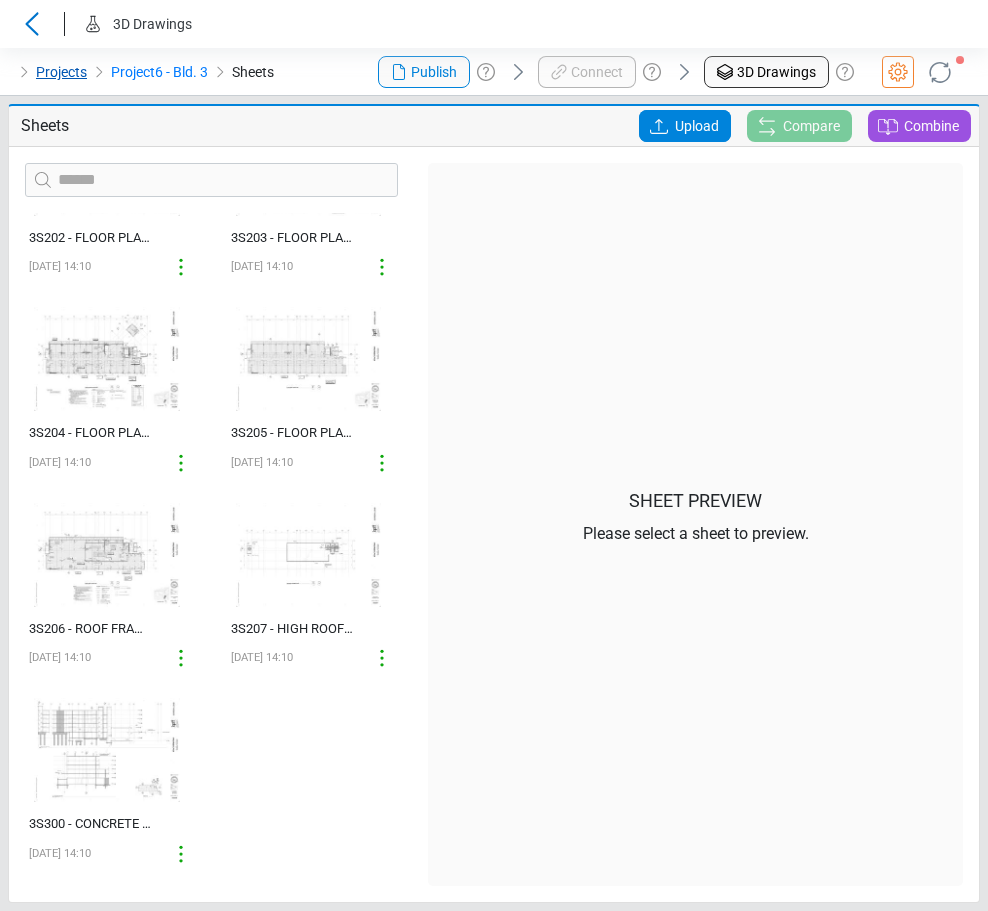 click on "Projects" at bounding box center (61, 72) 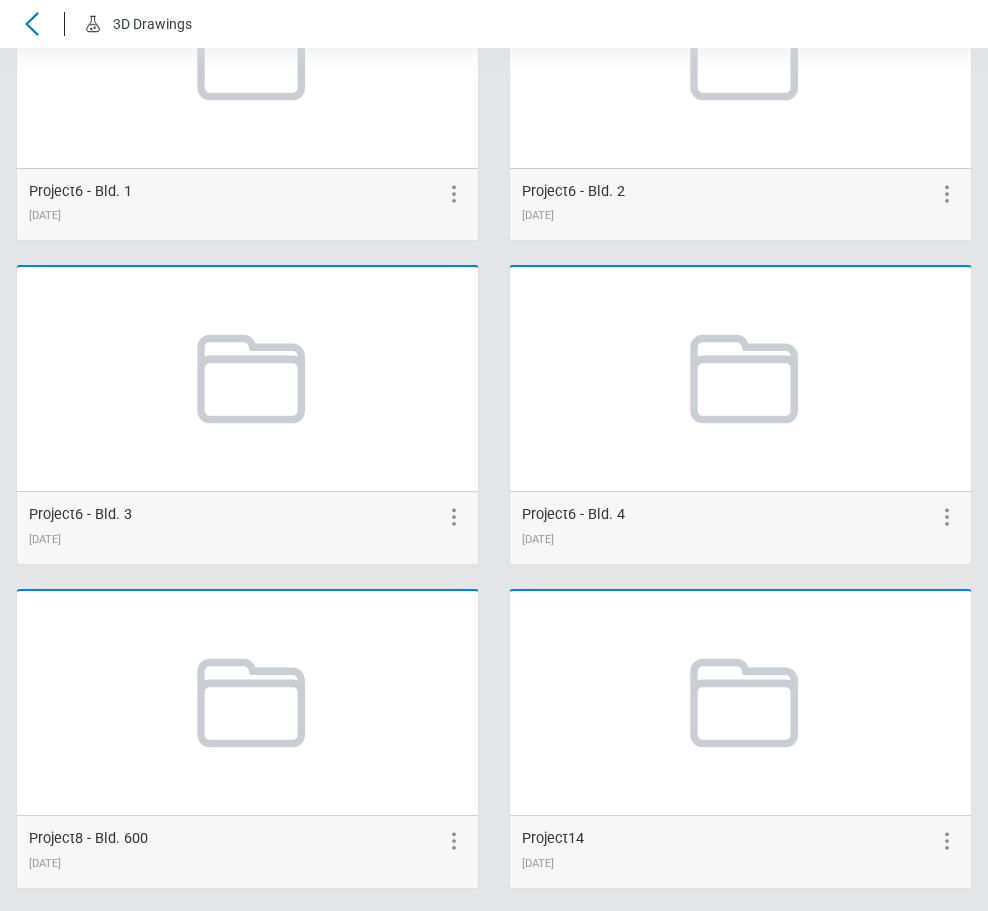 scroll, scrollTop: 1154, scrollLeft: 0, axis: vertical 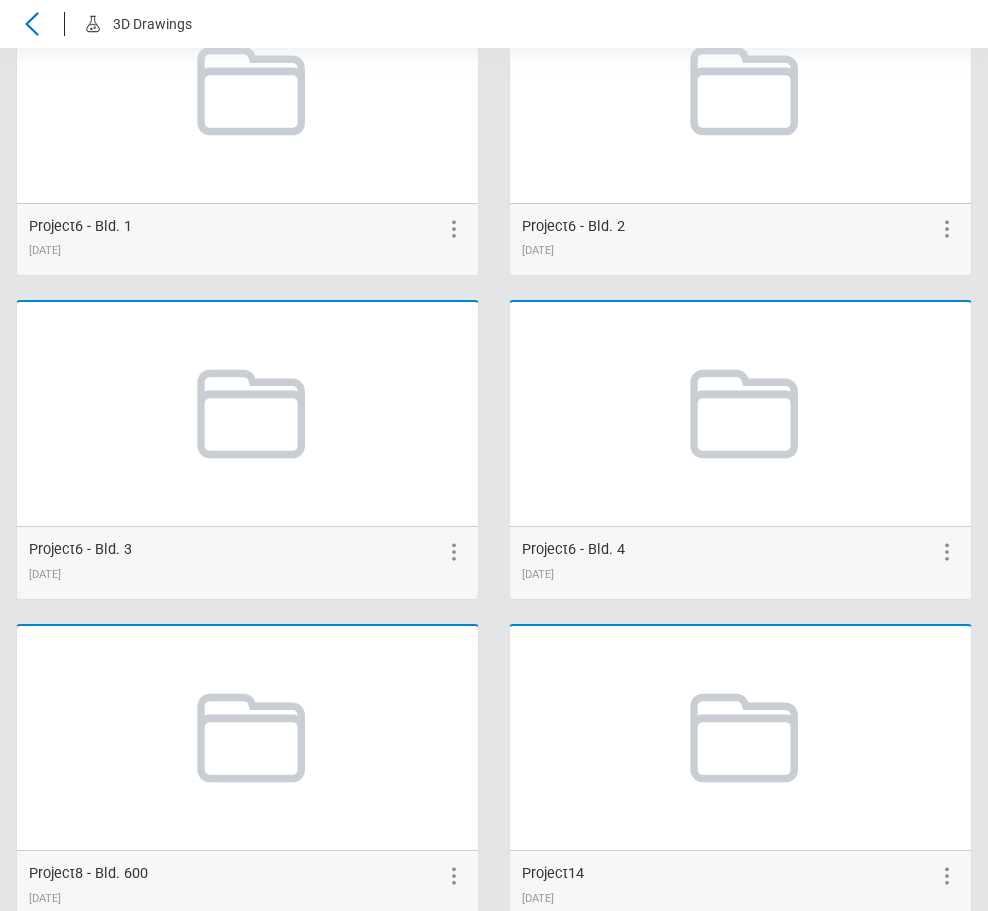 click on "Project6 - Bld. 4" at bounding box center (573, 549) 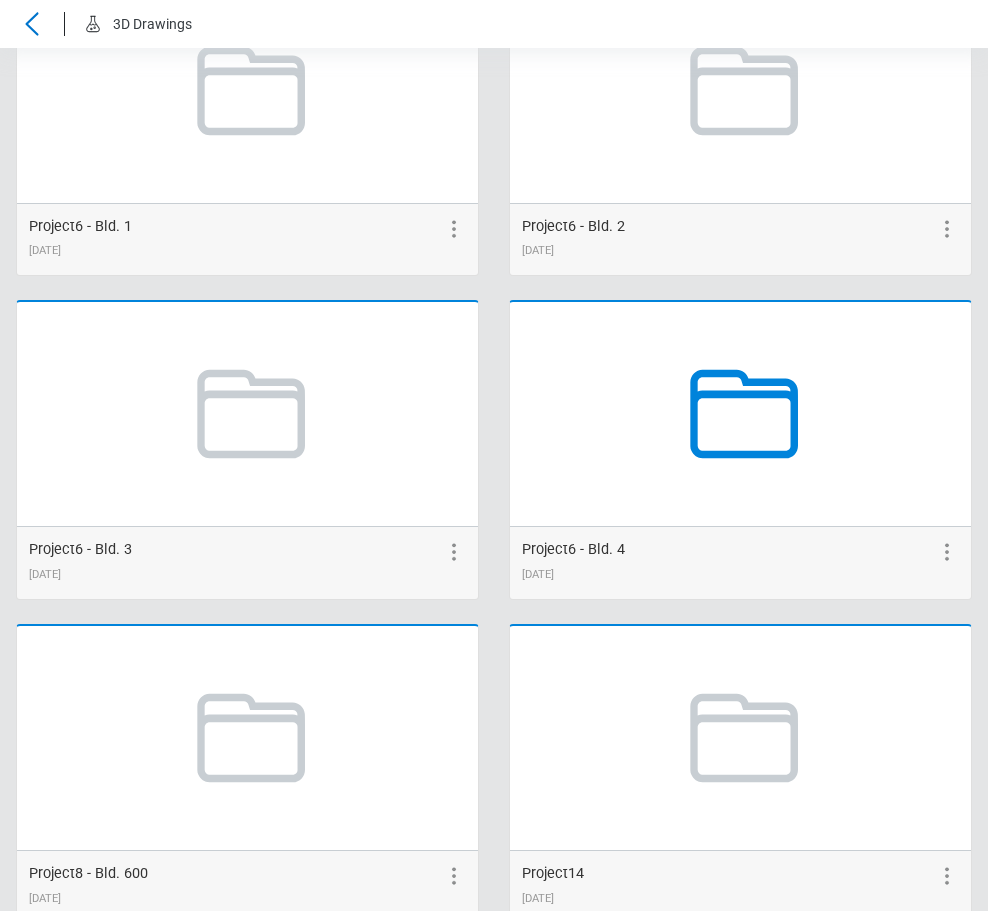 click 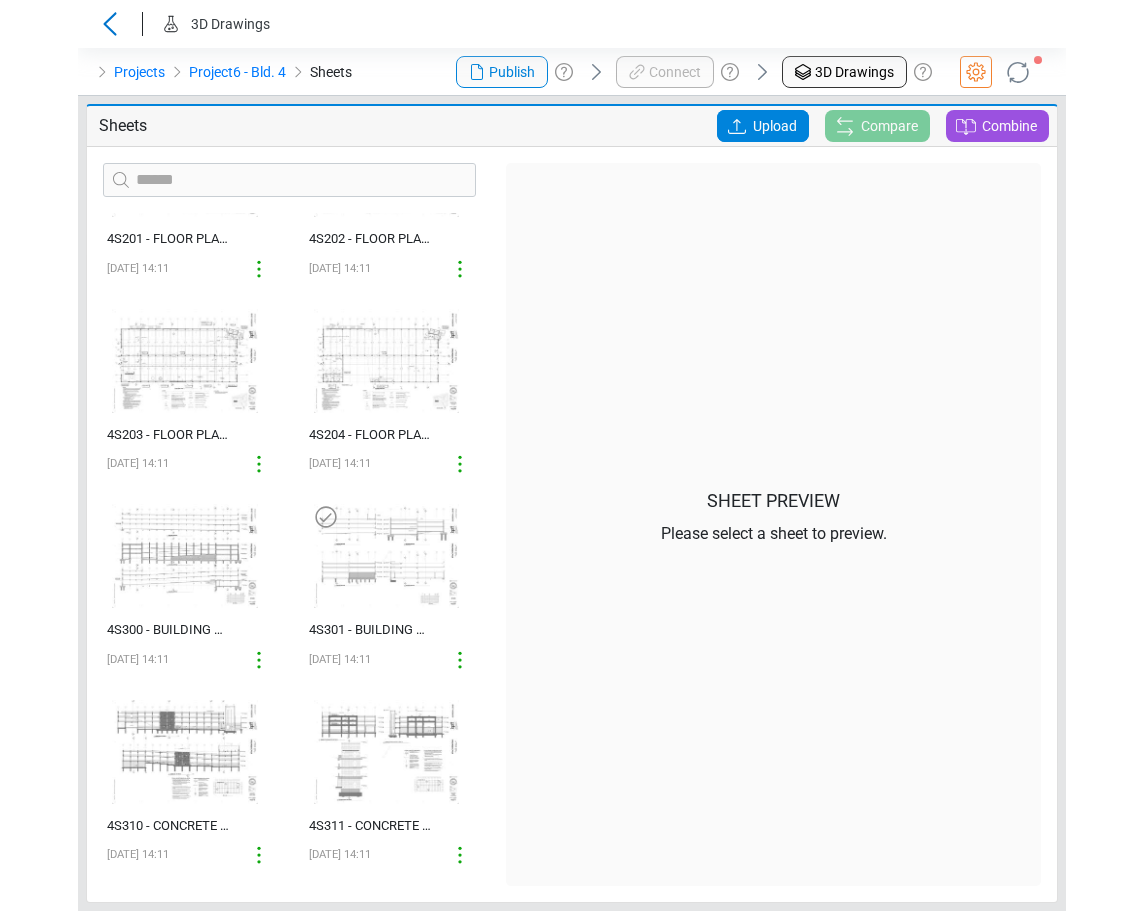 scroll, scrollTop: 109, scrollLeft: 0, axis: vertical 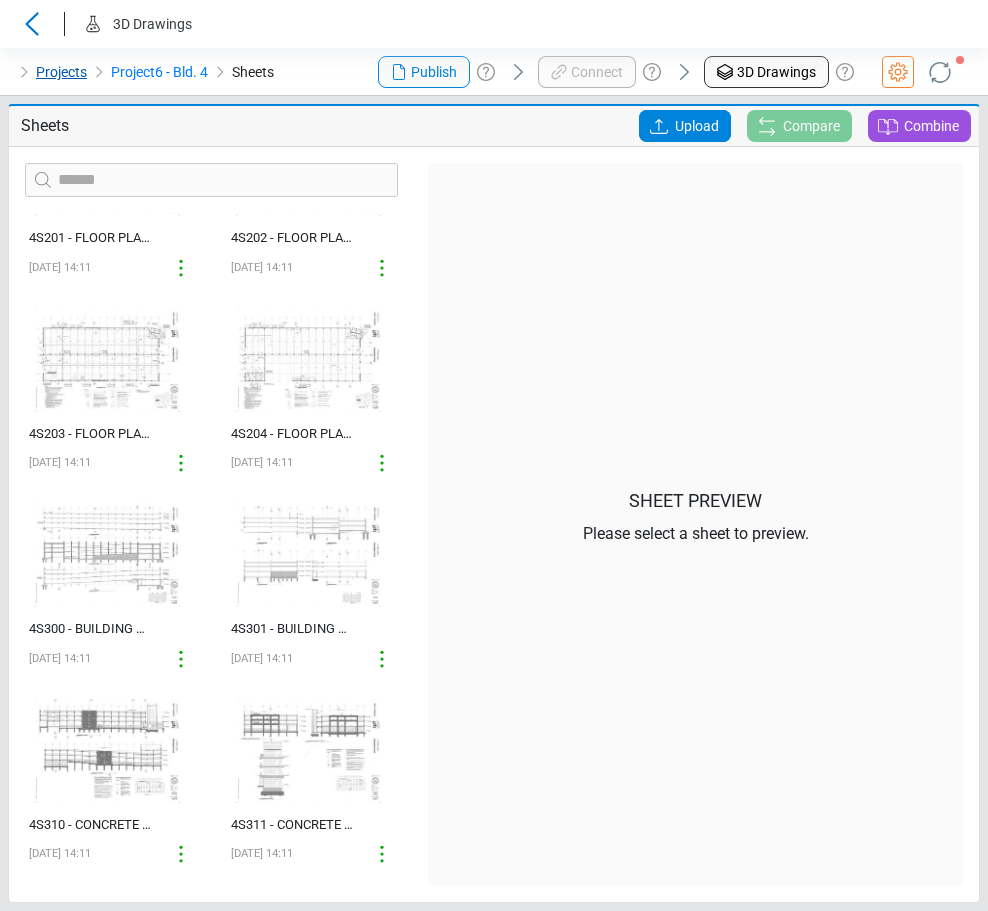 click on "Projects" at bounding box center (61, 72) 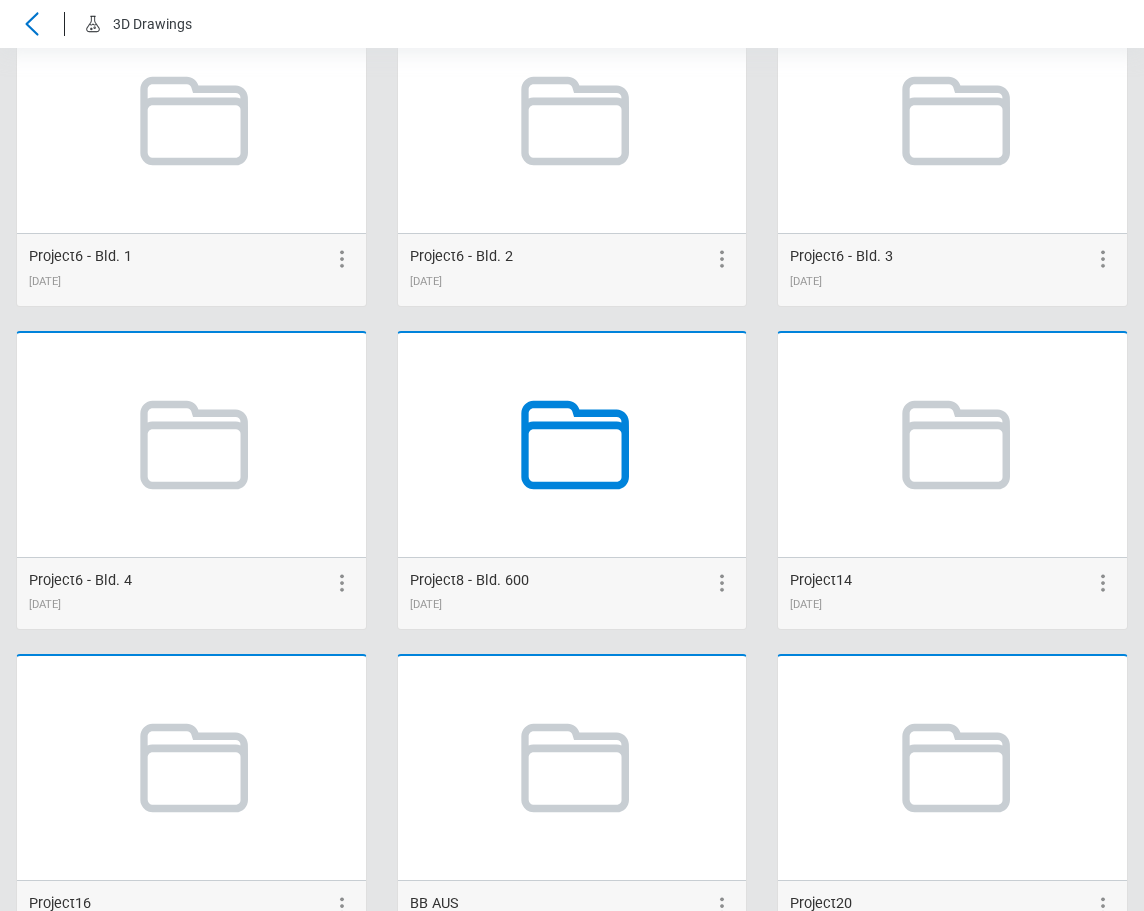 scroll, scrollTop: 900, scrollLeft: 0, axis: vertical 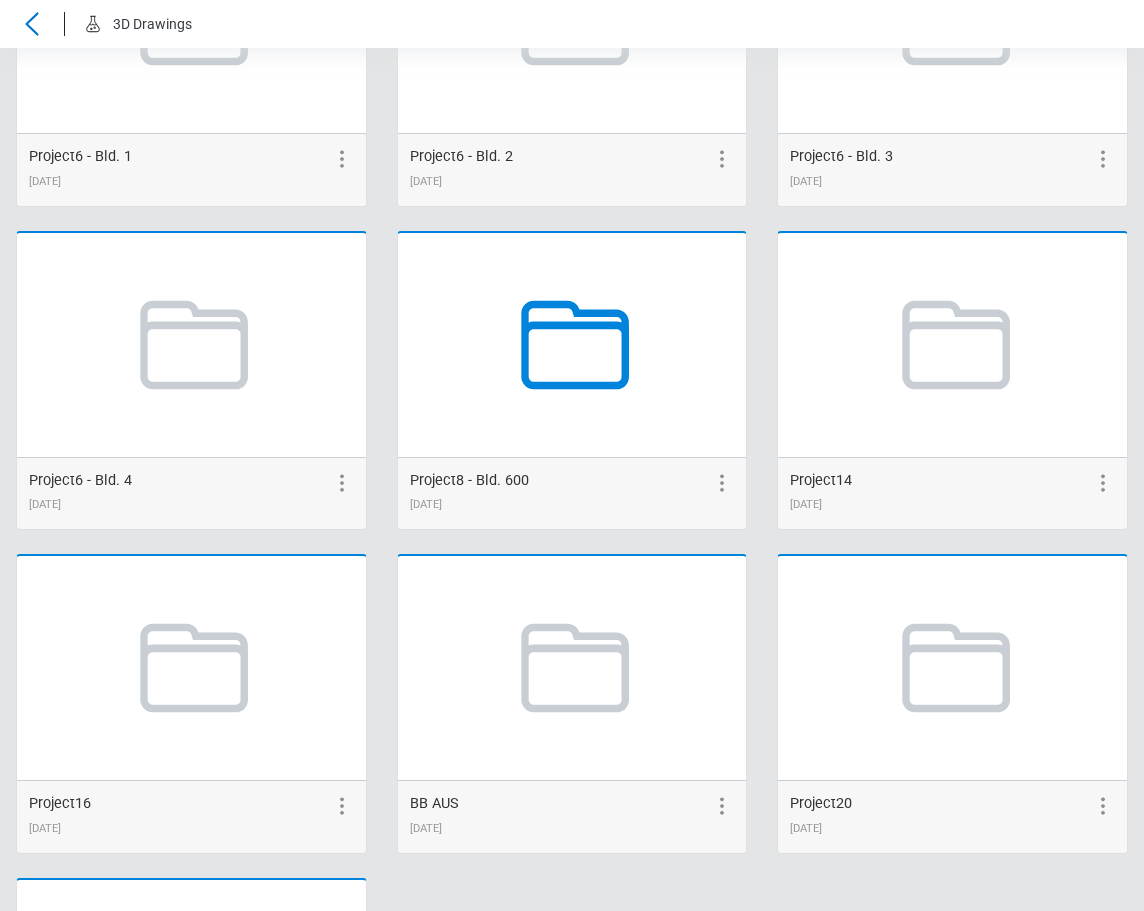 click 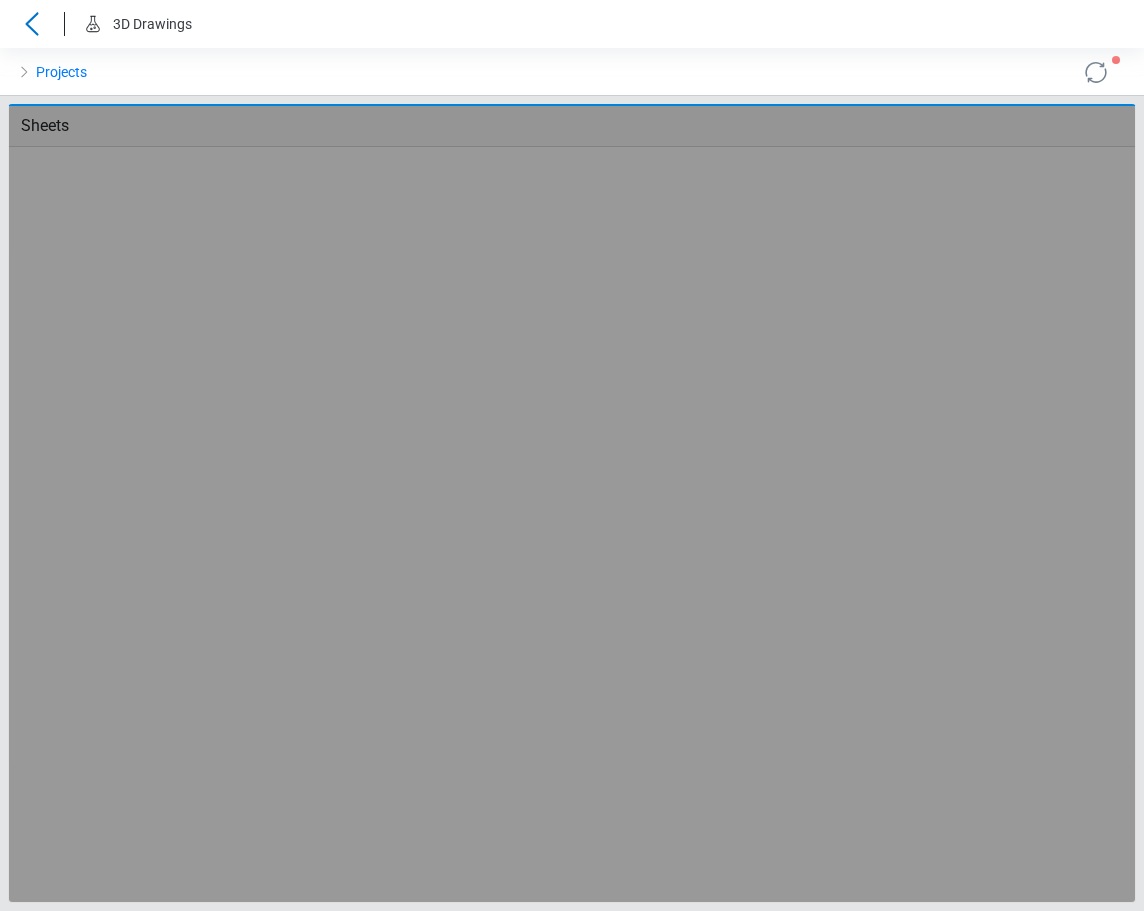 scroll, scrollTop: 0, scrollLeft: 0, axis: both 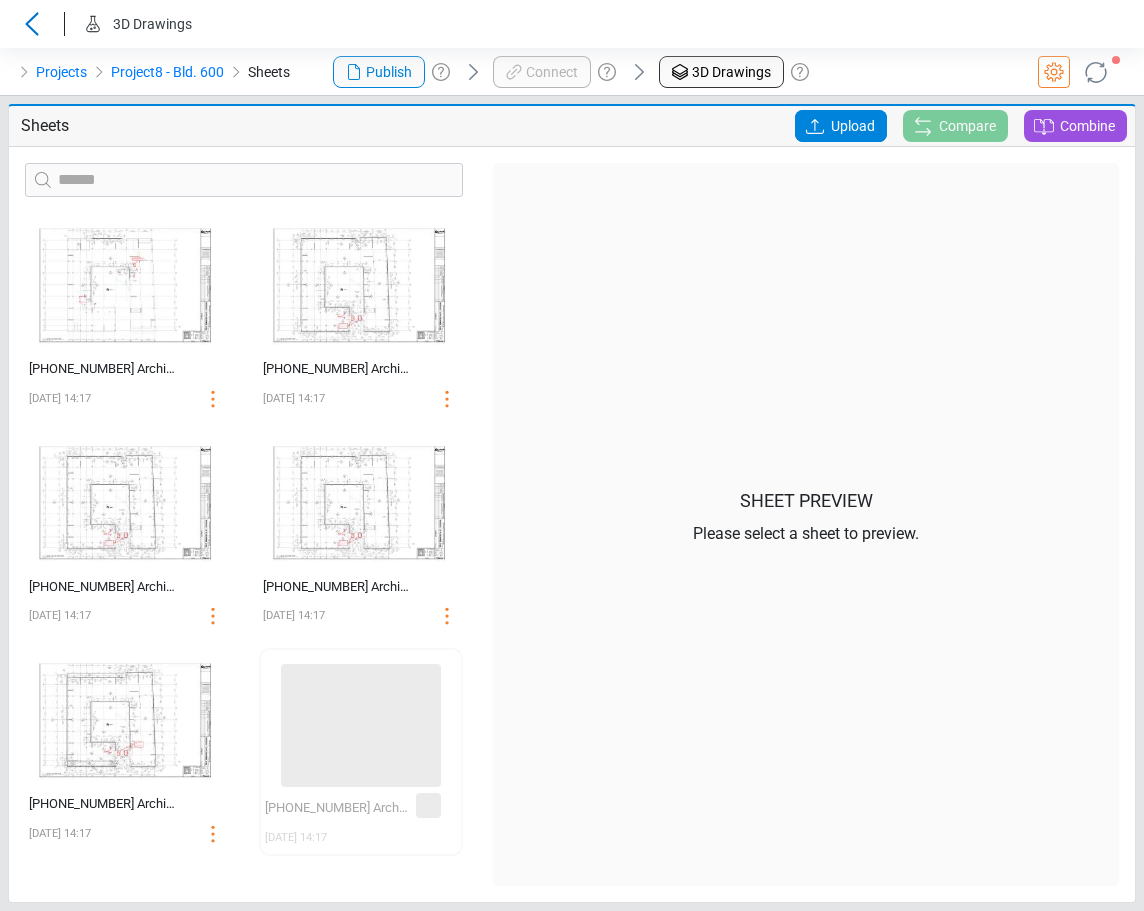 click on "3D Drawings" at bounding box center [572, 24] 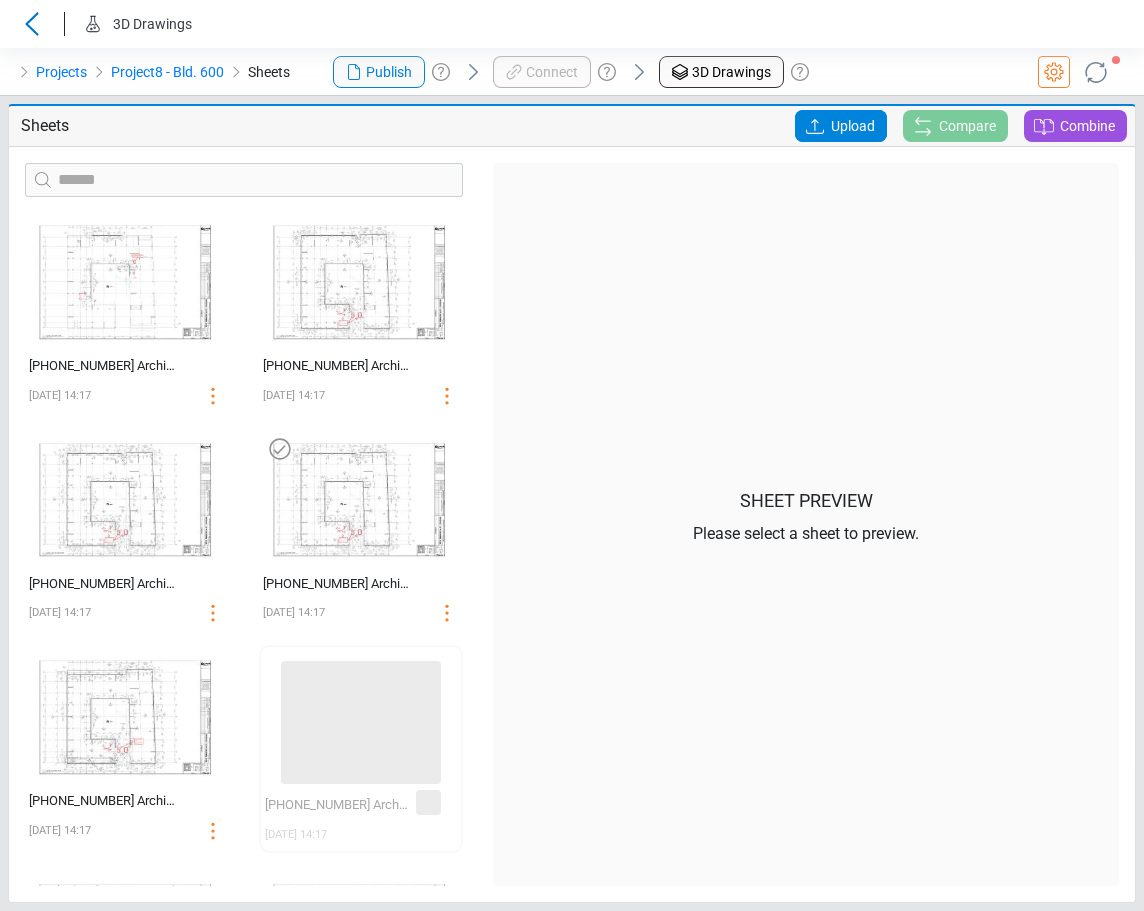 scroll, scrollTop: 0, scrollLeft: 0, axis: both 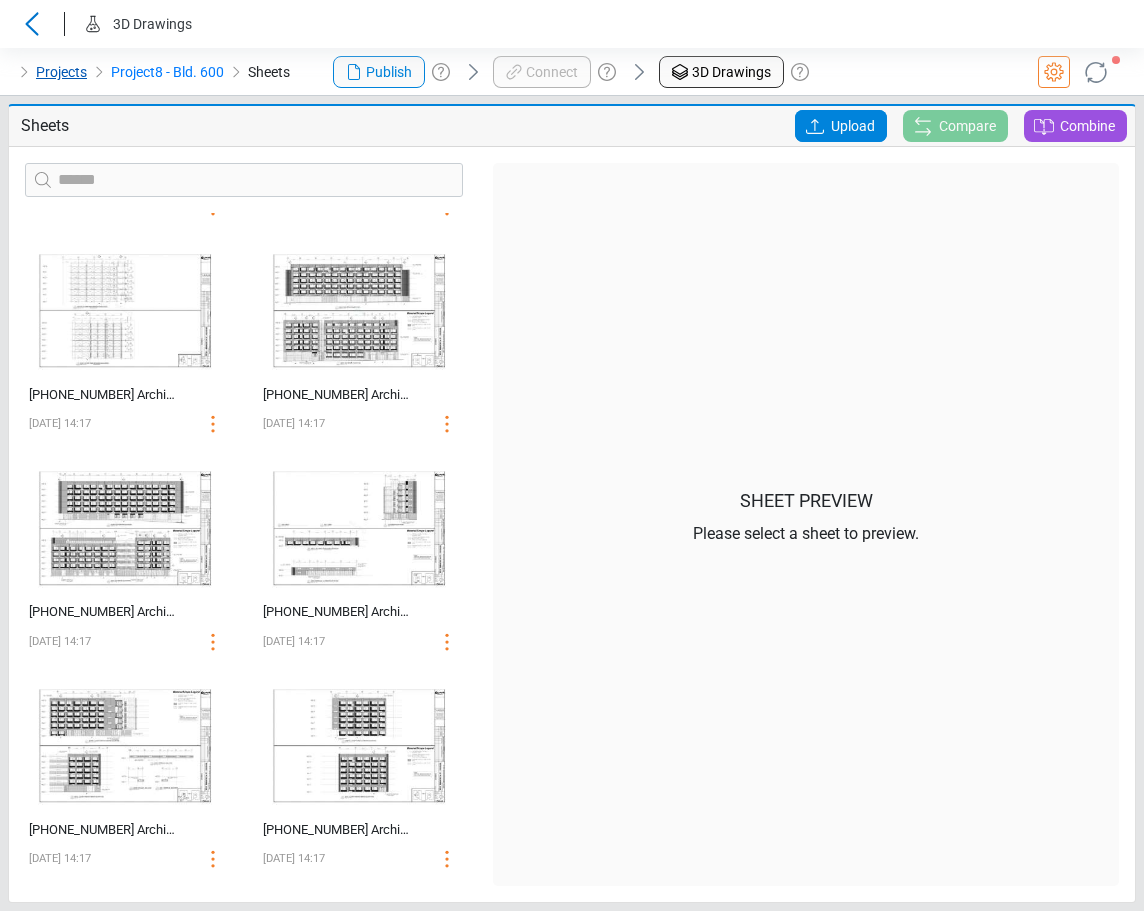click on "Projects" at bounding box center (61, 72) 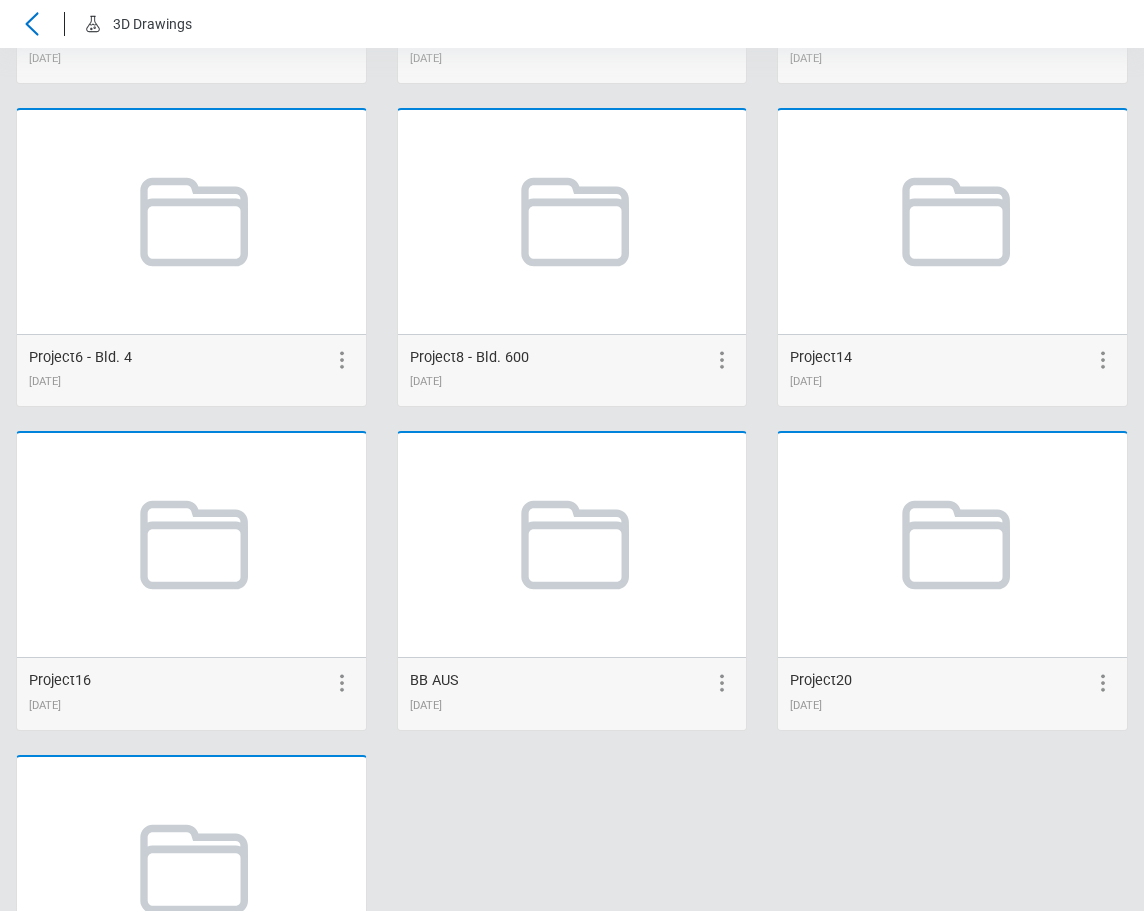 scroll, scrollTop: 1000, scrollLeft: 0, axis: vertical 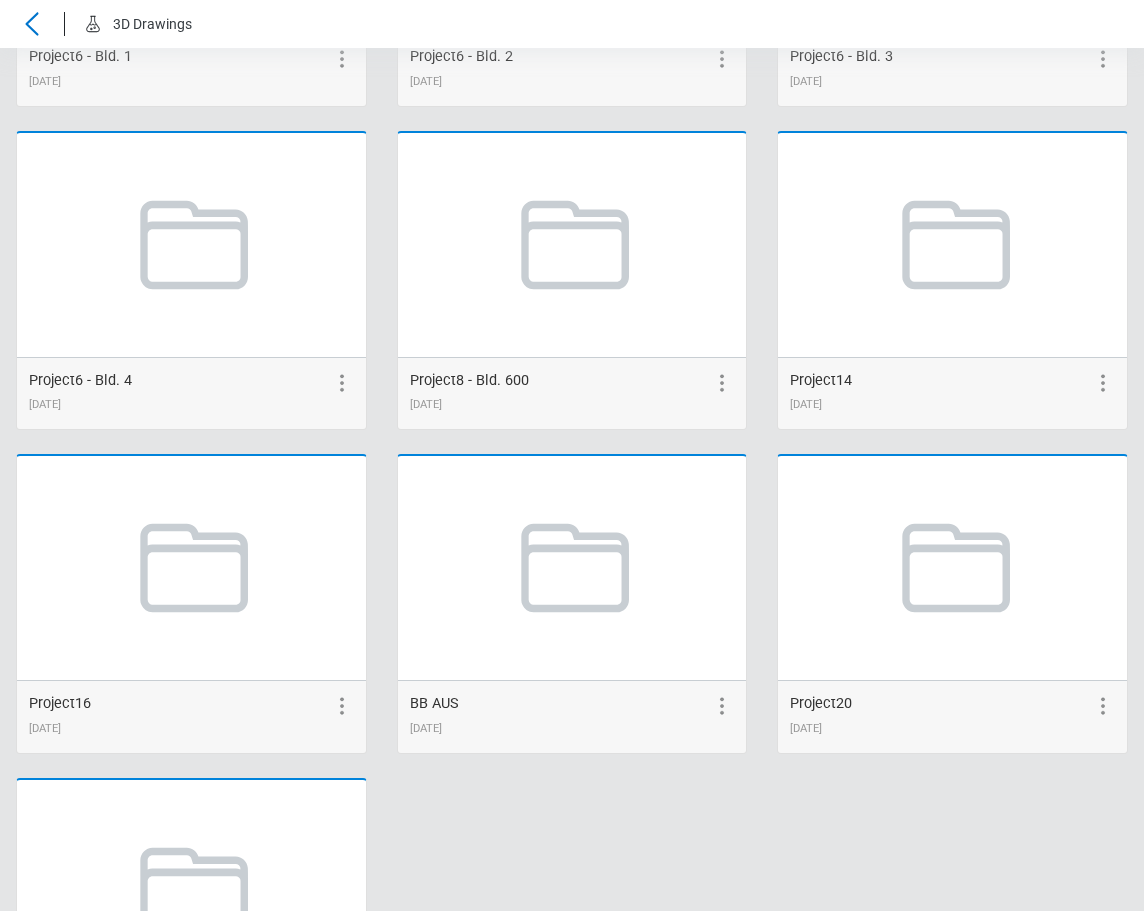 click on "shared project [DATE] shared 2 [DATE] test sharing between account 1 and 3 [DATE] test sharing from account 3 to account 1 [DATE] Project1 - RAC [DATE] Project2 - [GEOGRAPHIC_DATA] [DATE] Project6 - [GEOGRAPHIC_DATA] 1 [DATE] Project6 - [GEOGRAPHIC_DATA] 2 [DATE] Project6 - [GEOGRAPHIC_DATA] 3 [DATE] Project6 - [GEOGRAPHIC_DATA] 4 [DATE] Project8 - Bld. 600 [DATE] Project14 [DATE] Project16 [DATE] BB AUS [DATE] Project20 [DATE] Project31 [DATE]" at bounding box center [572, 131] 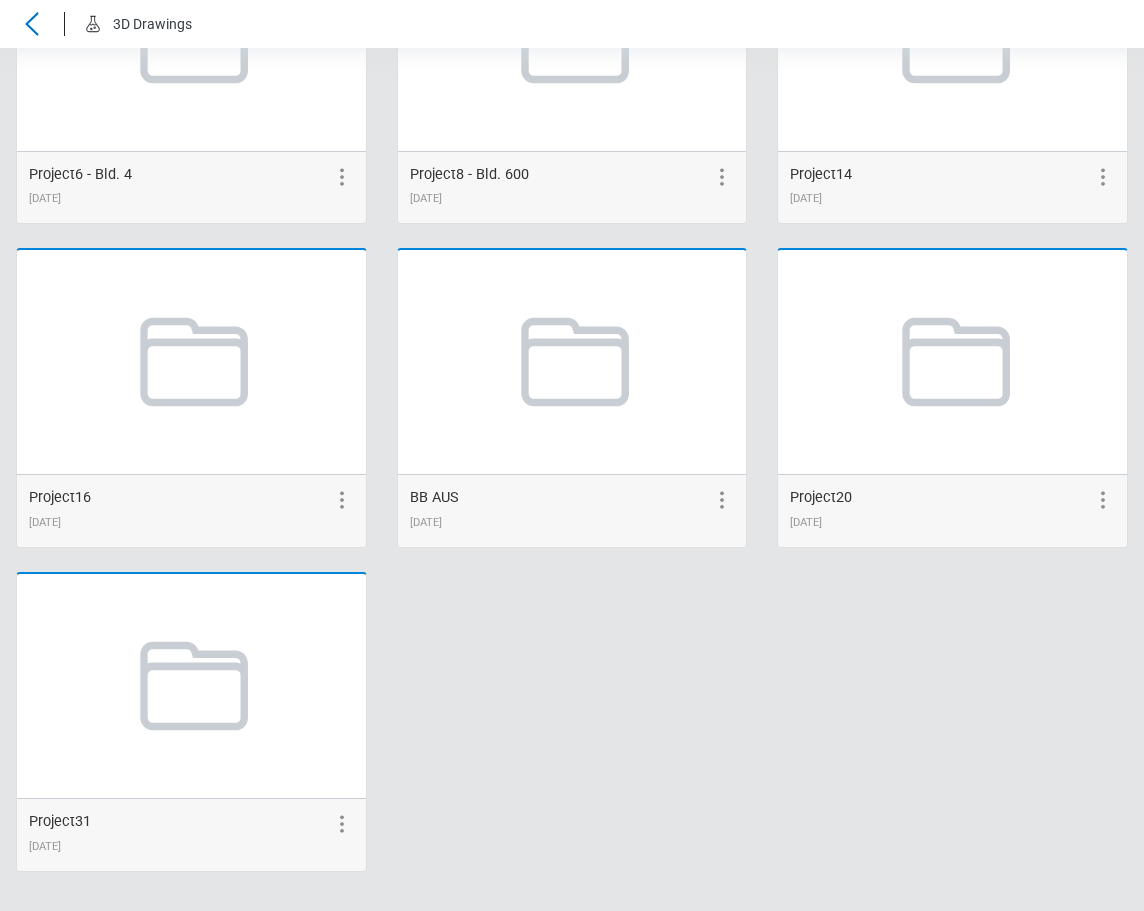scroll, scrollTop: 1207, scrollLeft: 0, axis: vertical 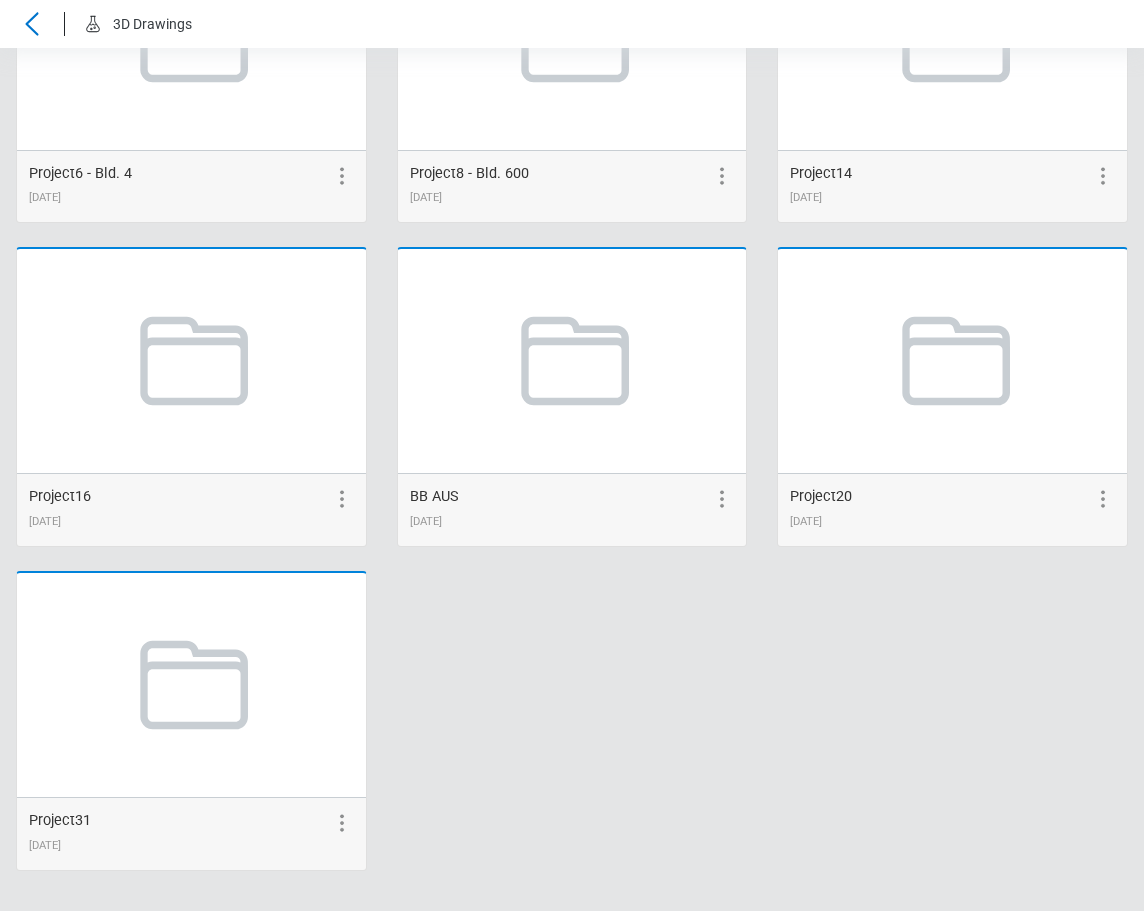 click on "shared project [DATE] shared 2 [DATE] test sharing between account 1 and 3 [DATE] test sharing from account 3 to account 1 [DATE] Project1 - RAC [DATE] Project2 - [GEOGRAPHIC_DATA] [DATE] Project6 - [GEOGRAPHIC_DATA] 1 [DATE] Project6 - [GEOGRAPHIC_DATA] 2 [DATE] Project6 - [GEOGRAPHIC_DATA] 3 [DATE] Project6 - [GEOGRAPHIC_DATA] 4 [DATE] Project8 - Bld. 600 [DATE] Project14 [DATE] Project16 [DATE] BB AUS [DATE] Project20 [DATE] Project31 [DATE]" at bounding box center (572, -76) 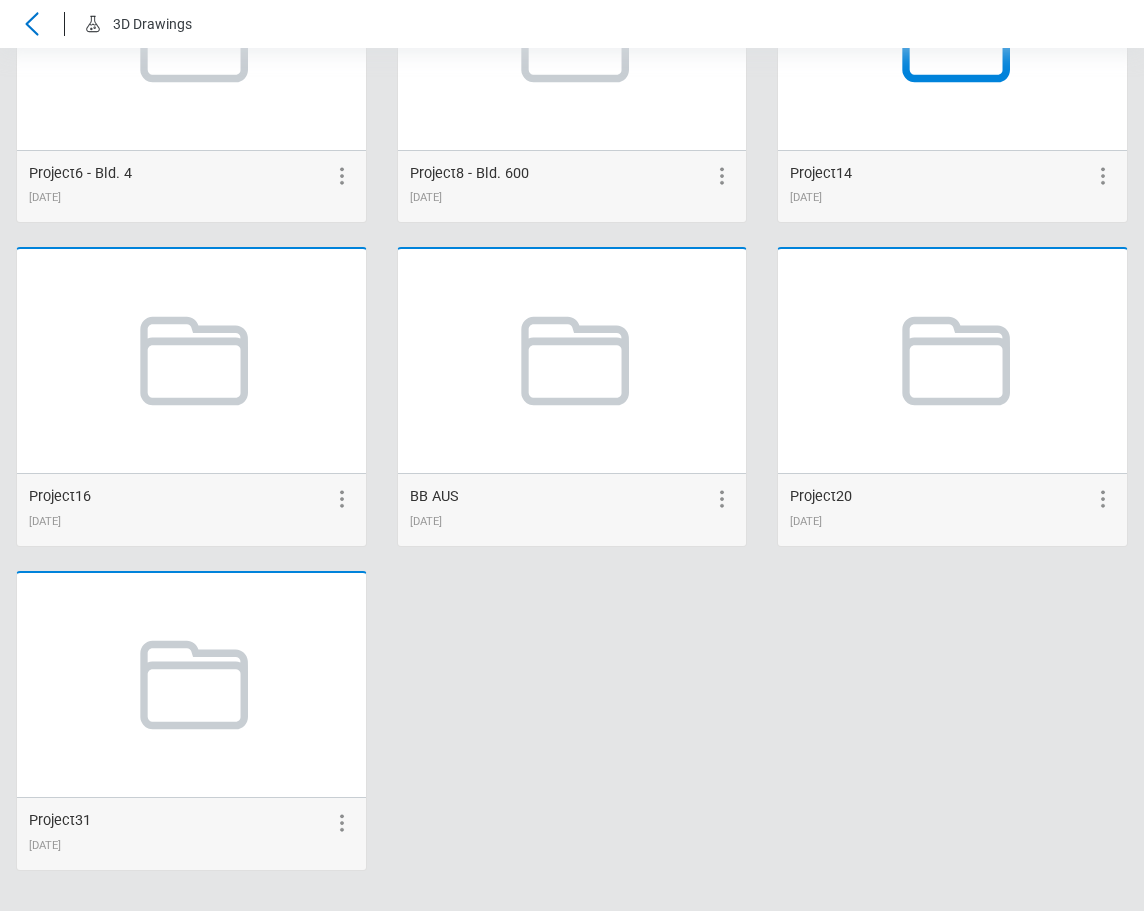 click 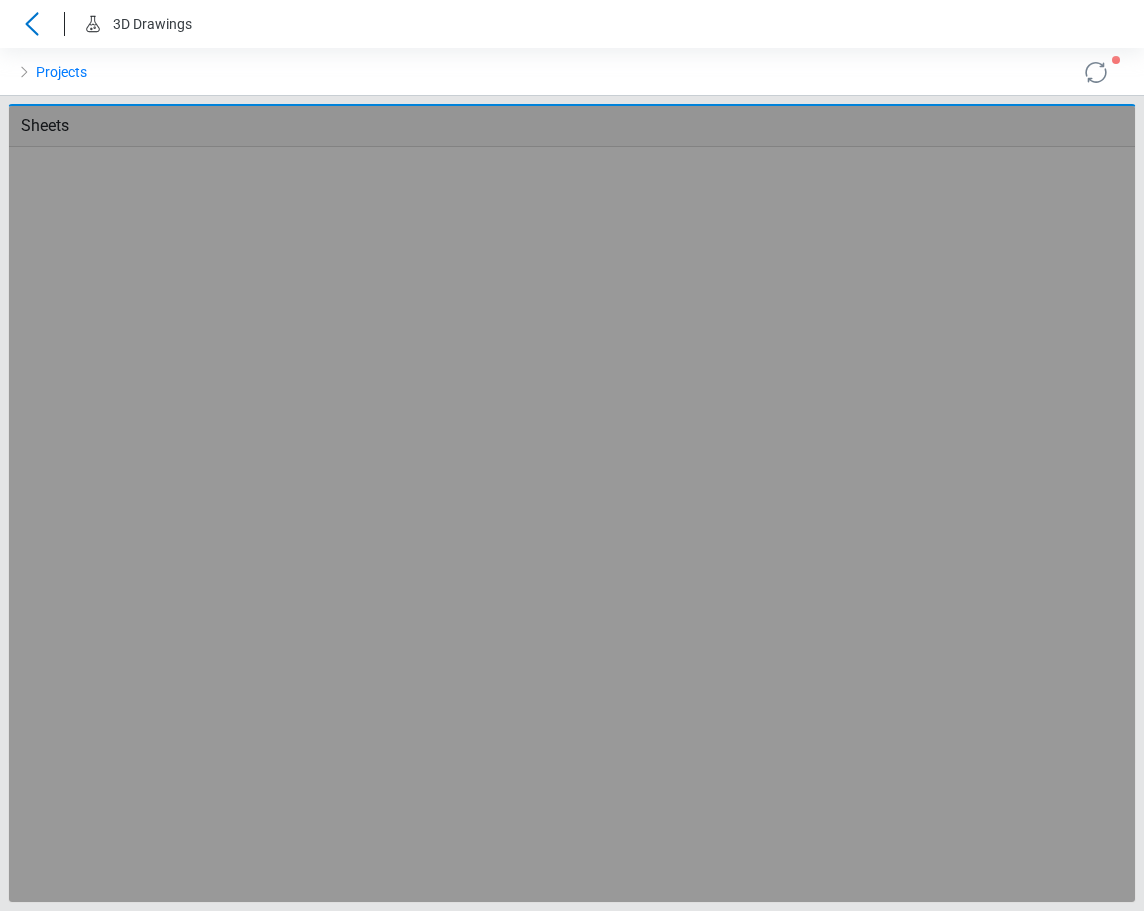 scroll, scrollTop: 0, scrollLeft: 0, axis: both 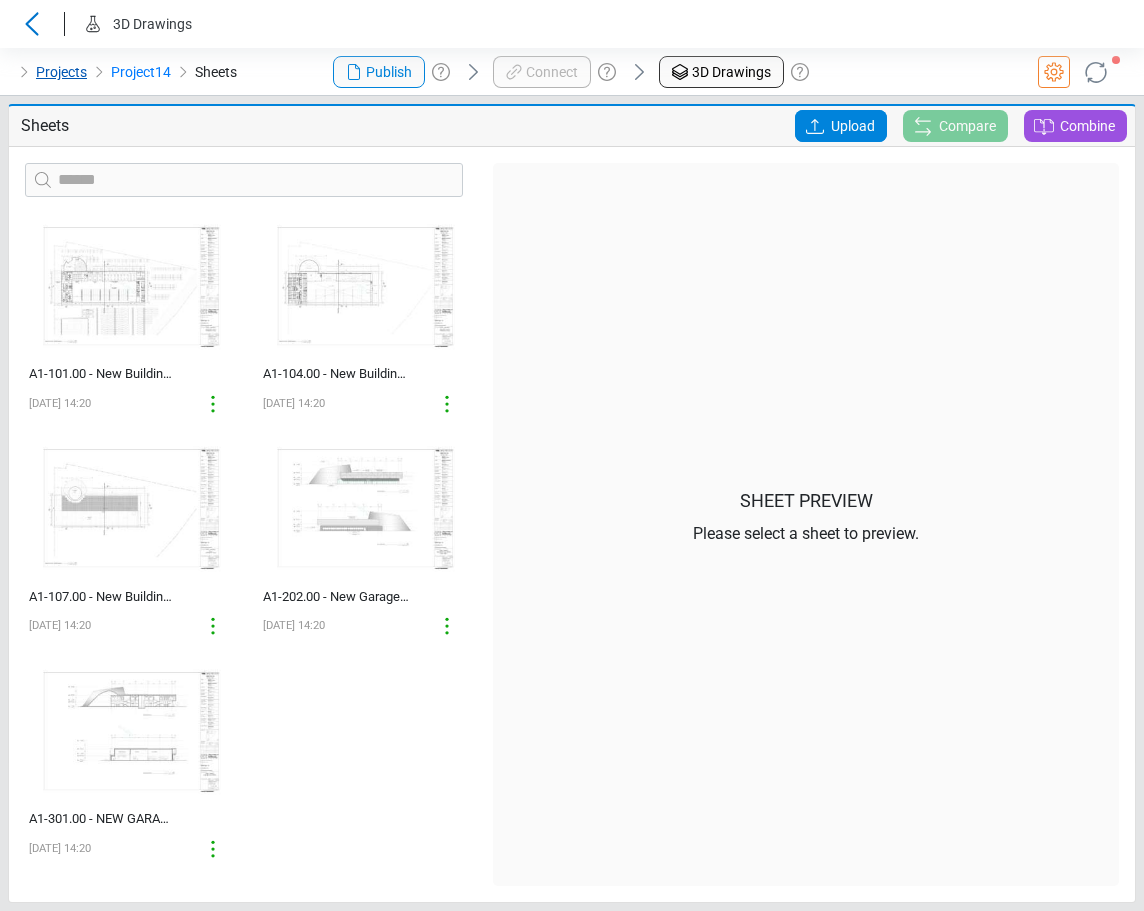 click on "Projects" at bounding box center (61, 72) 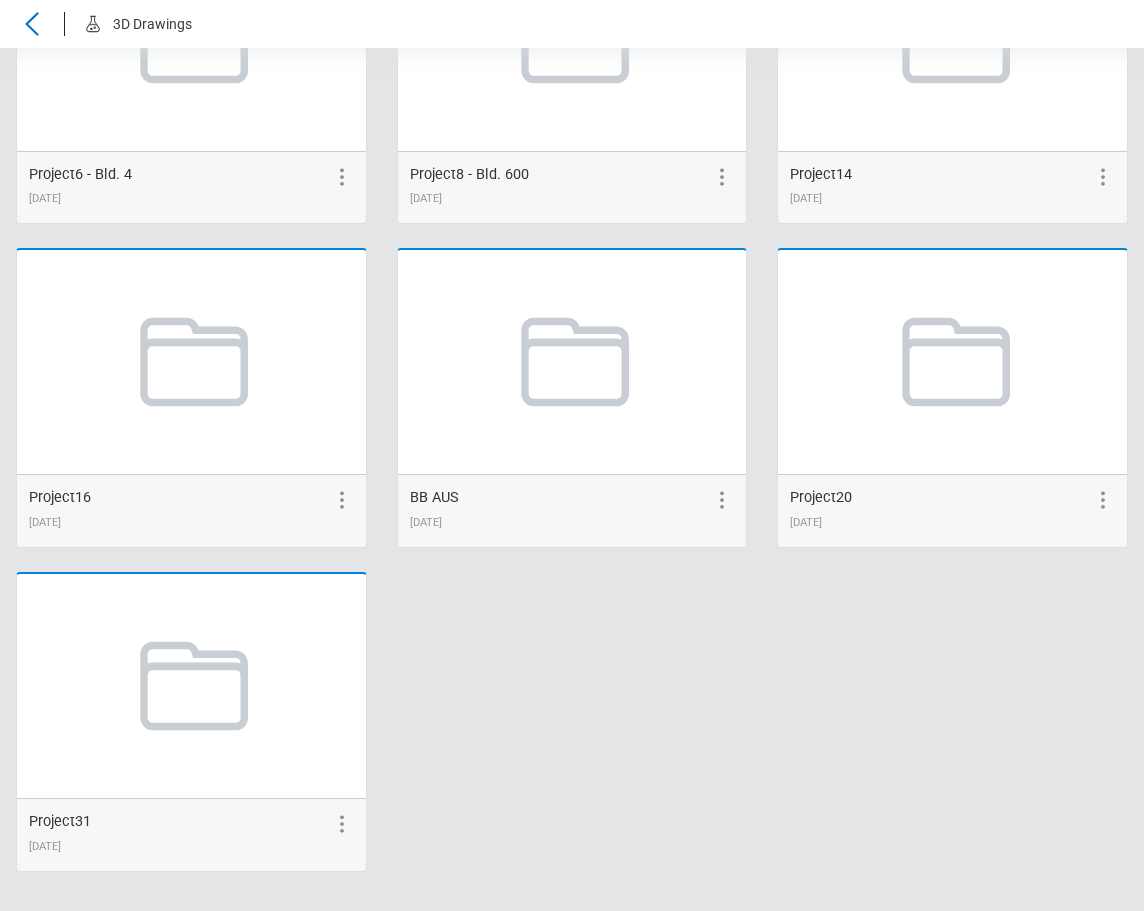 scroll, scrollTop: 1207, scrollLeft: 0, axis: vertical 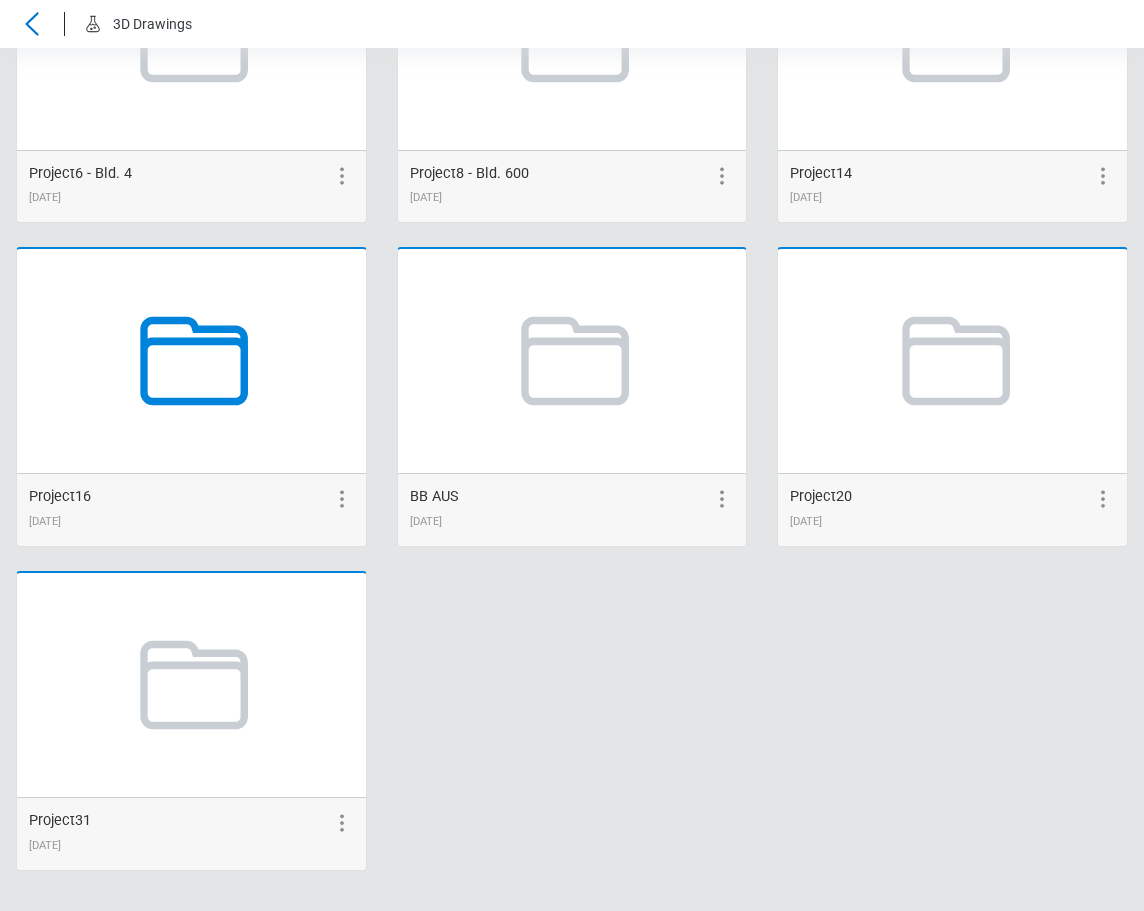click 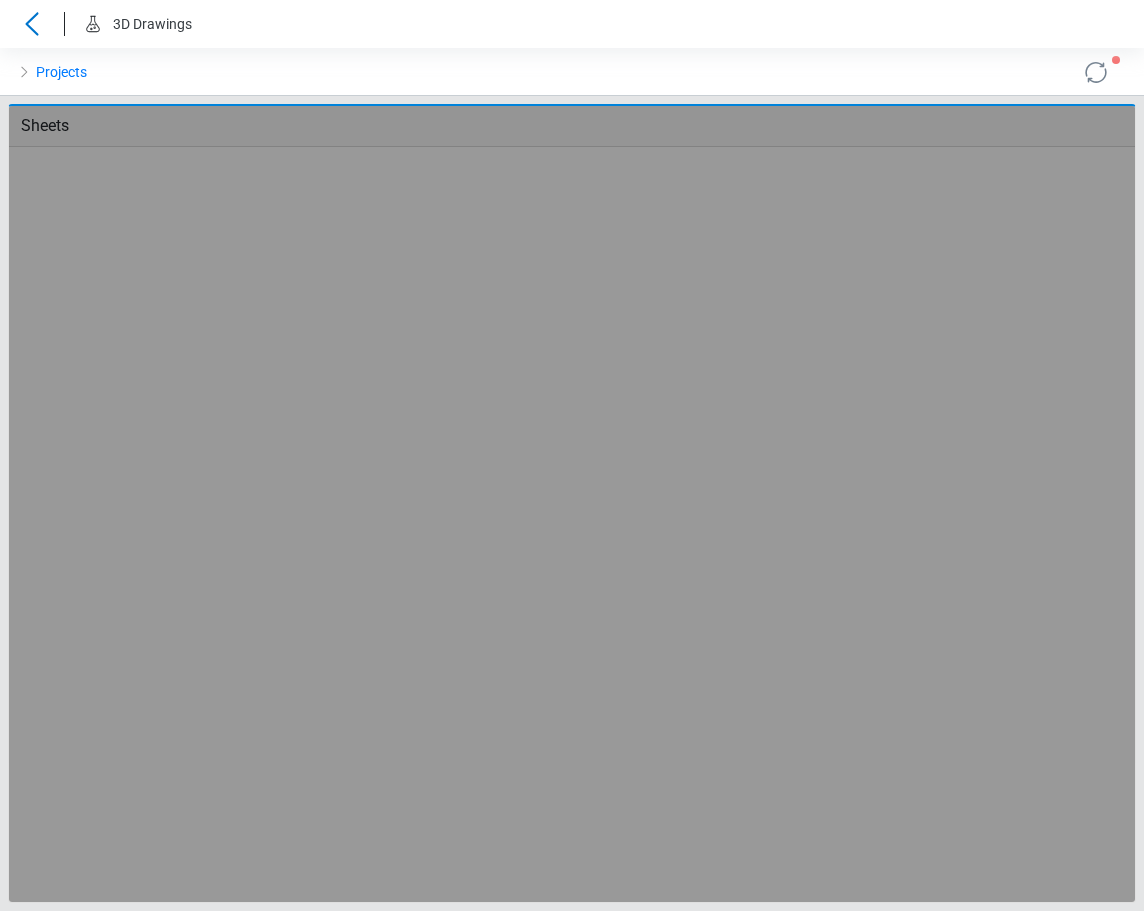 scroll, scrollTop: 0, scrollLeft: 0, axis: both 